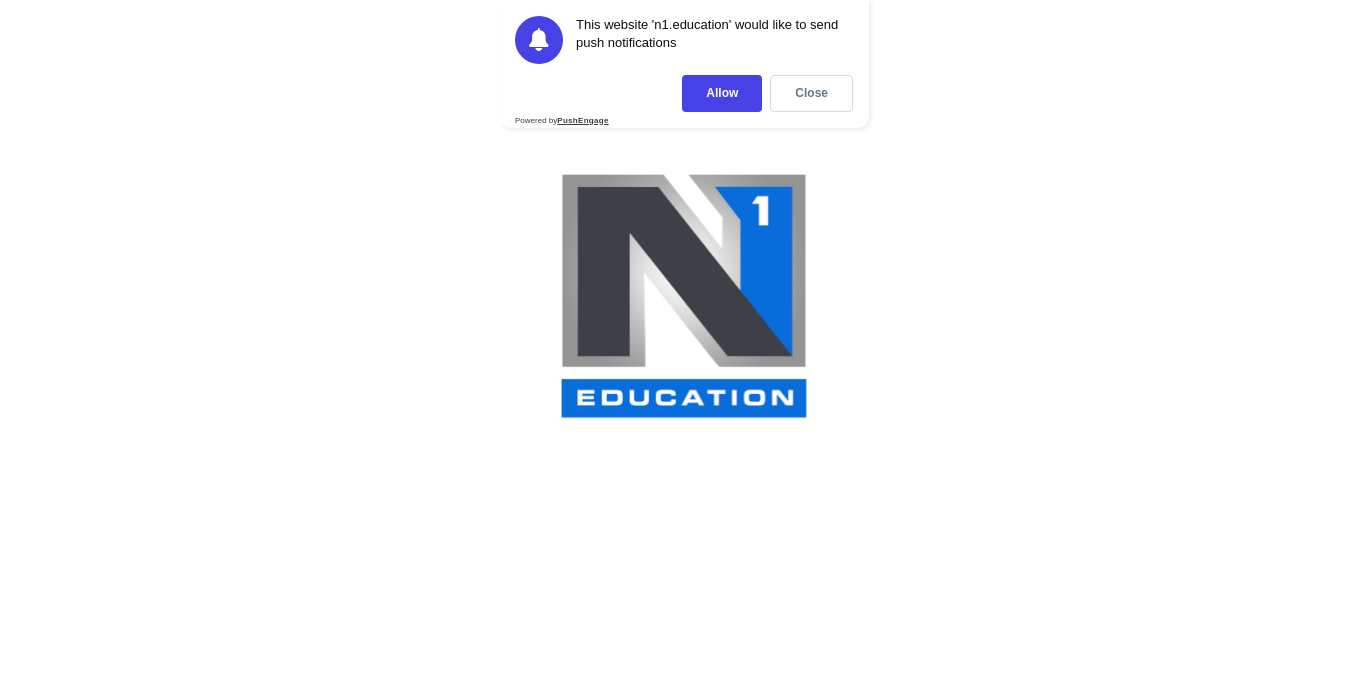 scroll, scrollTop: 0, scrollLeft: 0, axis: both 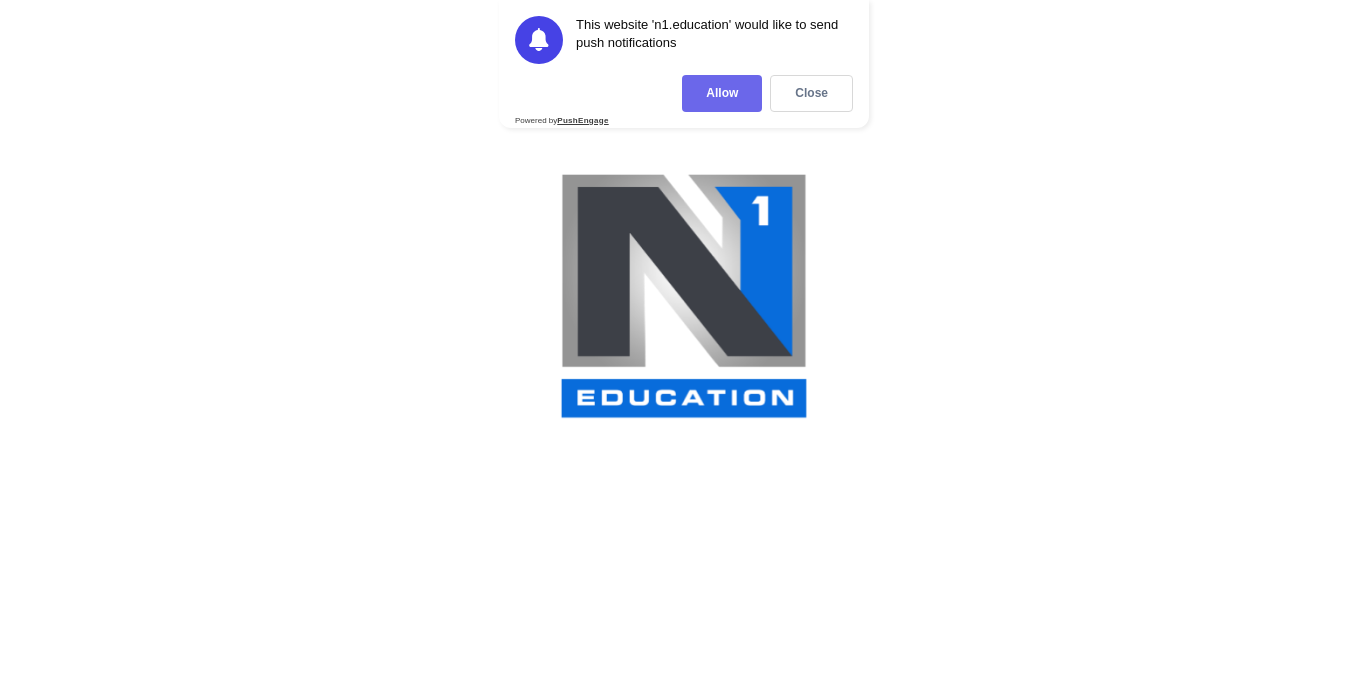 click on "Allow" at bounding box center (722, 93) 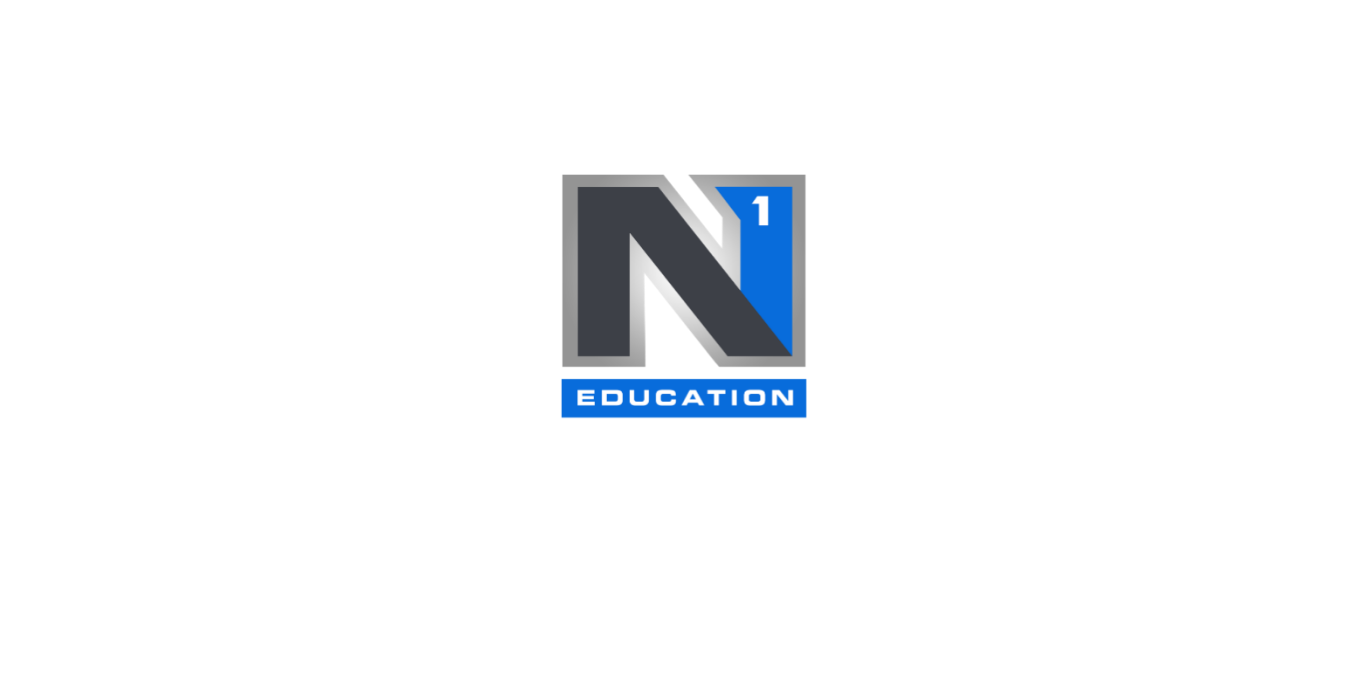 click at bounding box center (684, 295) 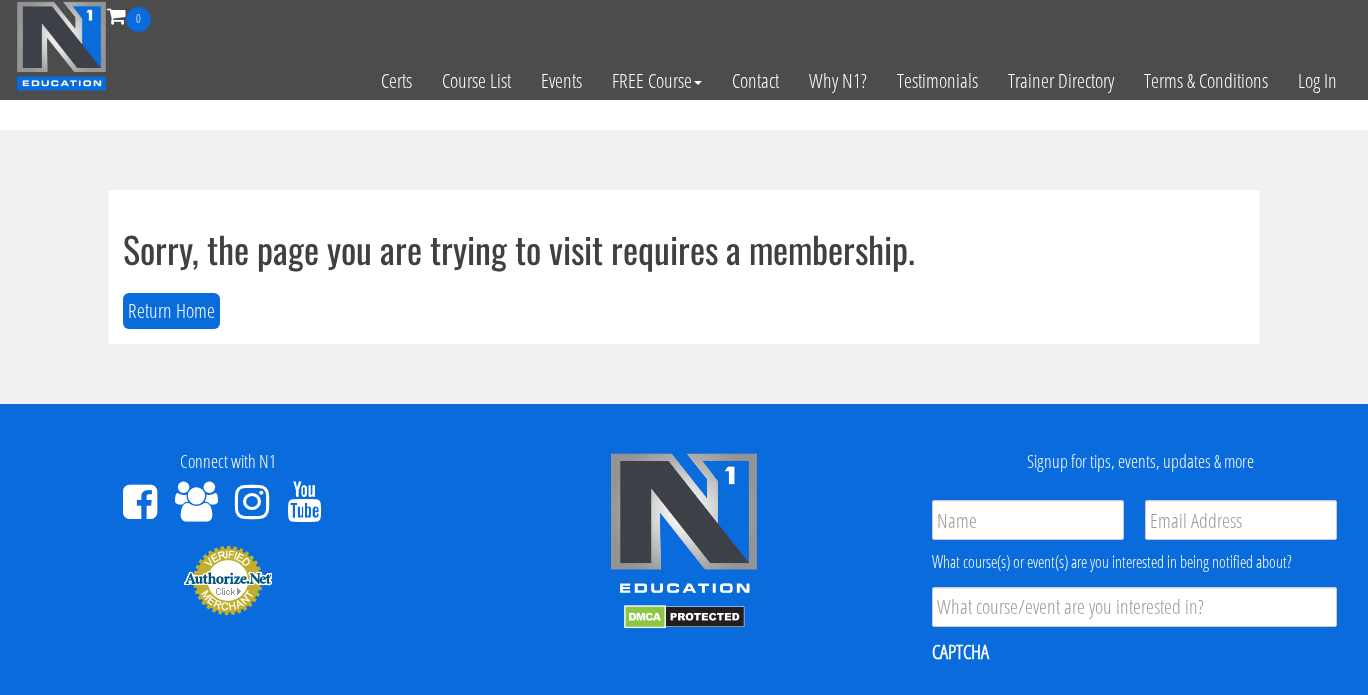 scroll, scrollTop: 0, scrollLeft: 0, axis: both 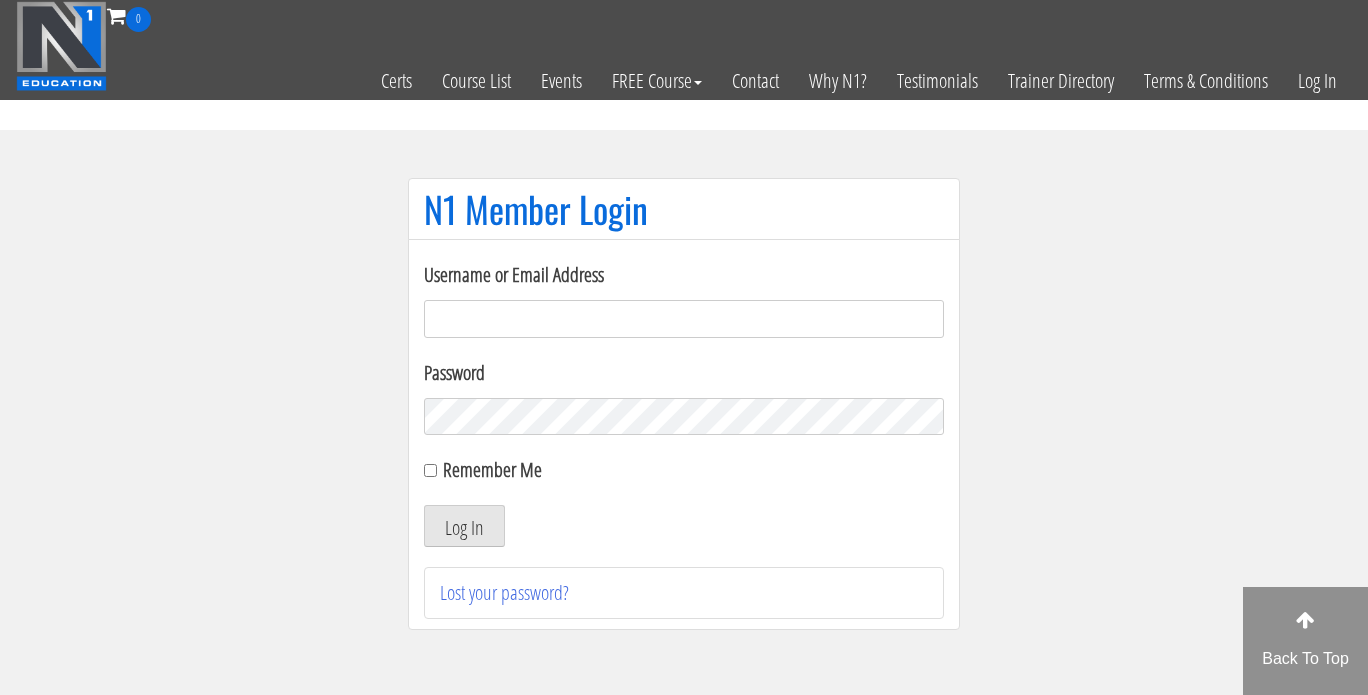 click on "Username or Email Address" at bounding box center [684, 319] 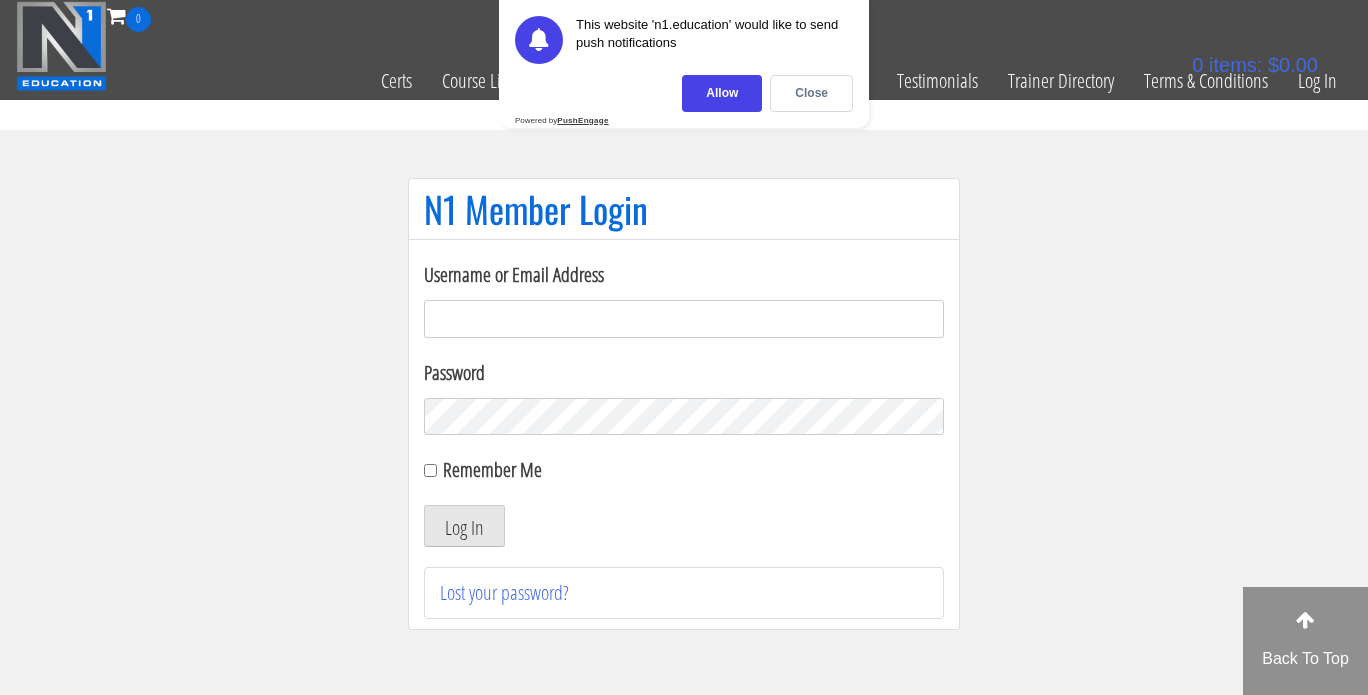 click on "Username or Email Address" at bounding box center (684, 319) 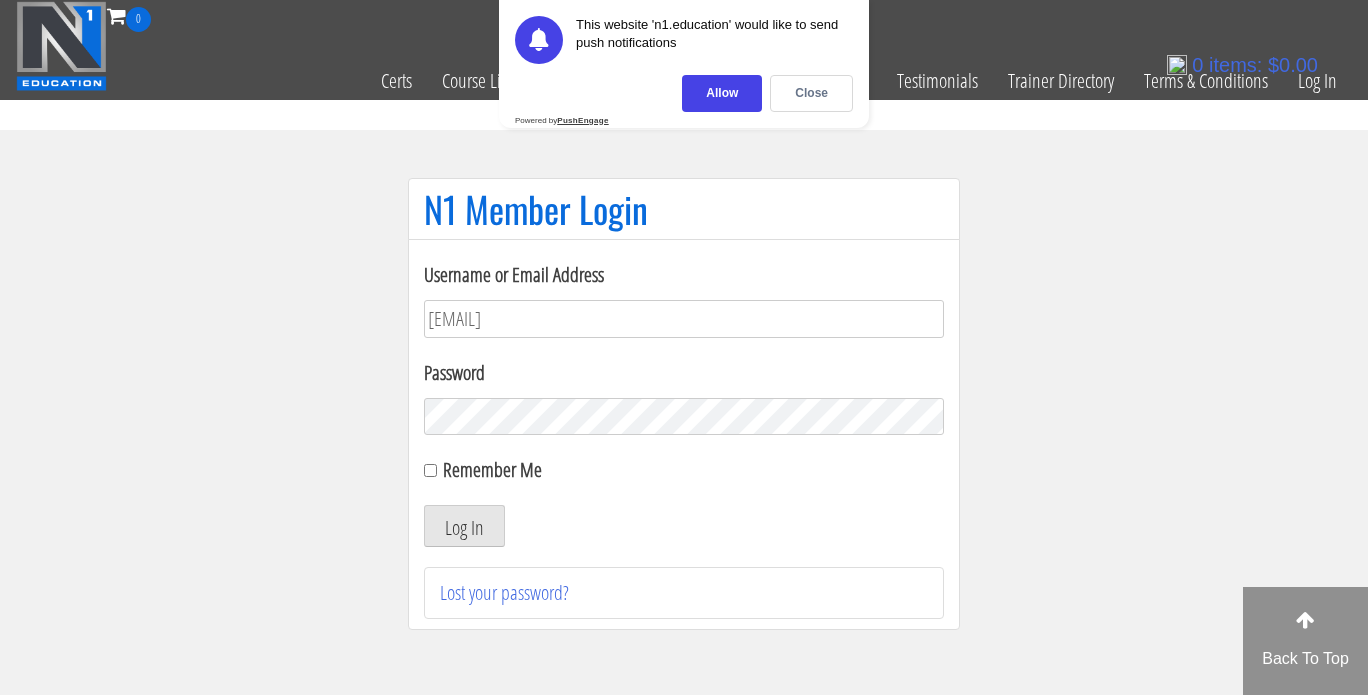 click on "Remember Me" at bounding box center (492, 469) 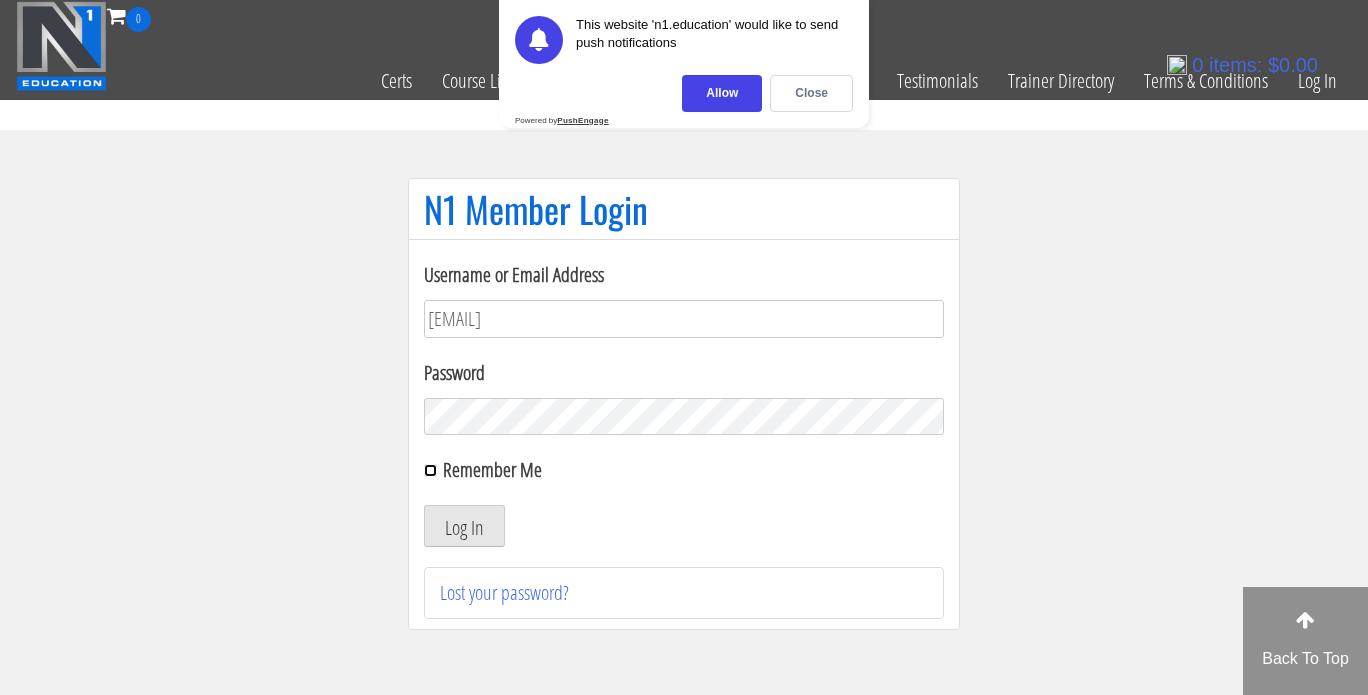 checkbox on "true" 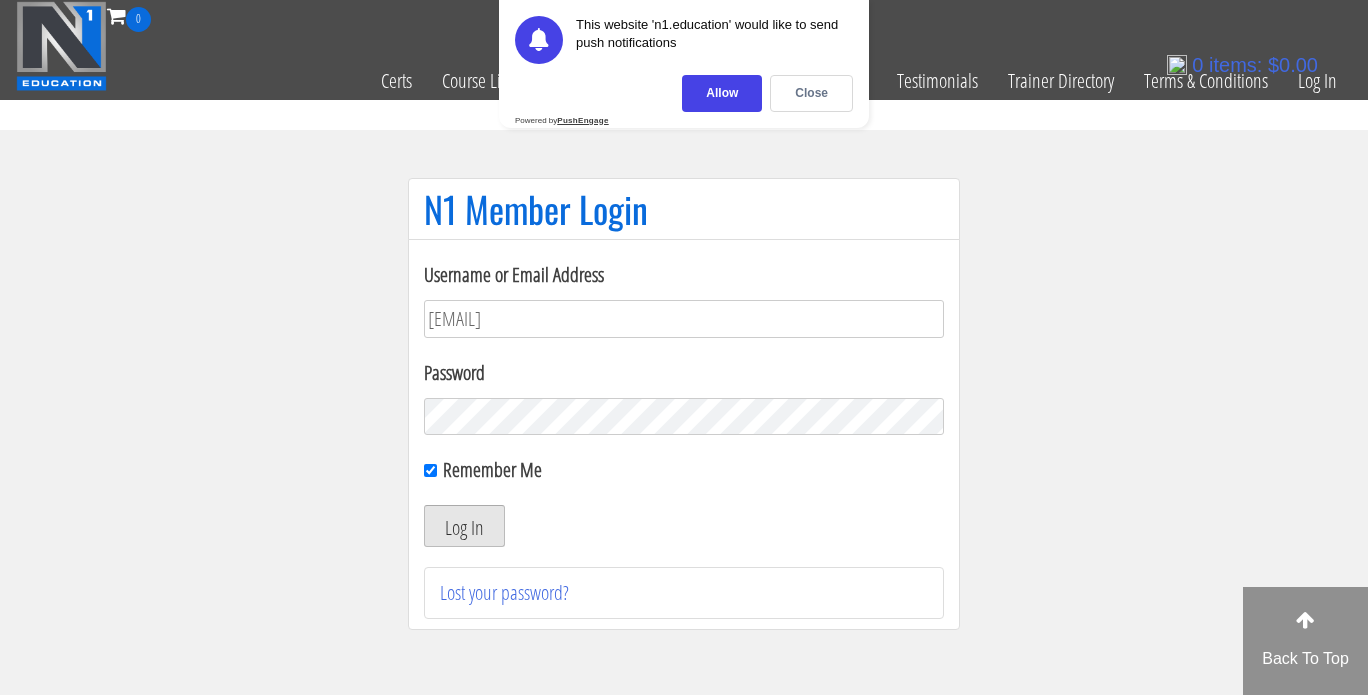 click on "Log In" at bounding box center (464, 526) 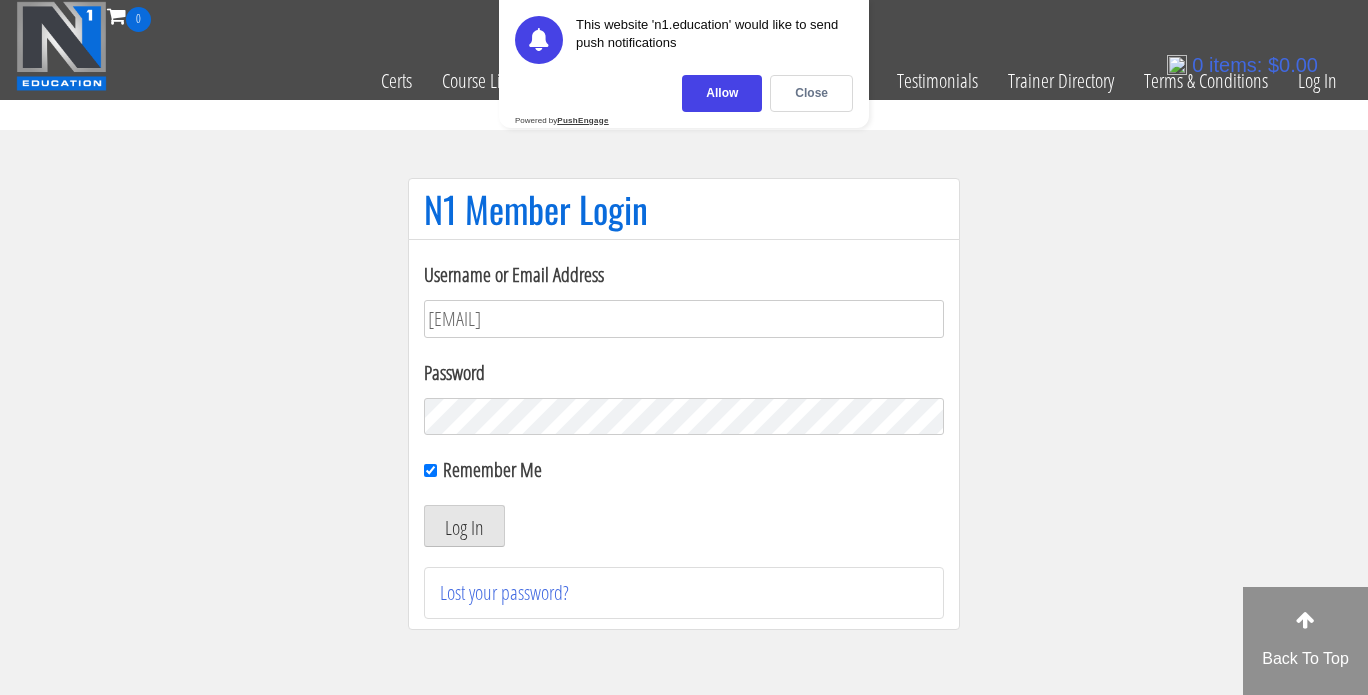 click on "Log In" at bounding box center (684, 526) 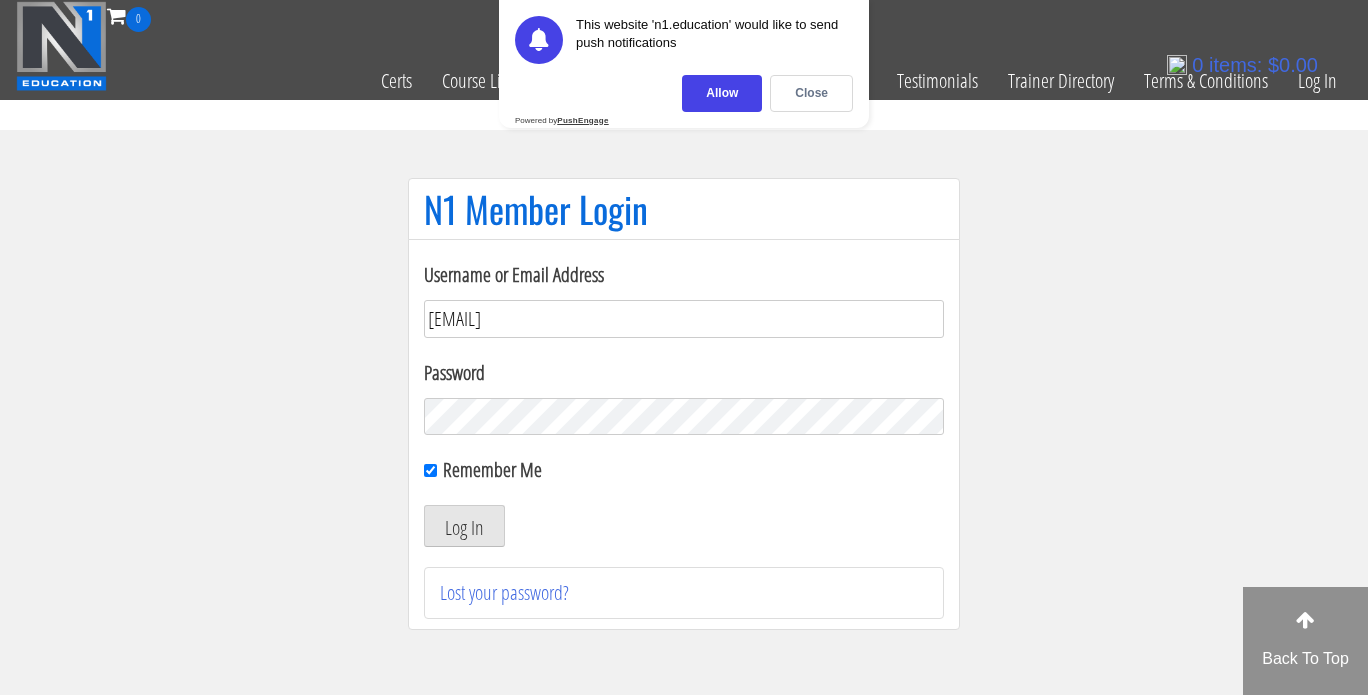 click on "joe@joedowdell.com" at bounding box center [684, 319] 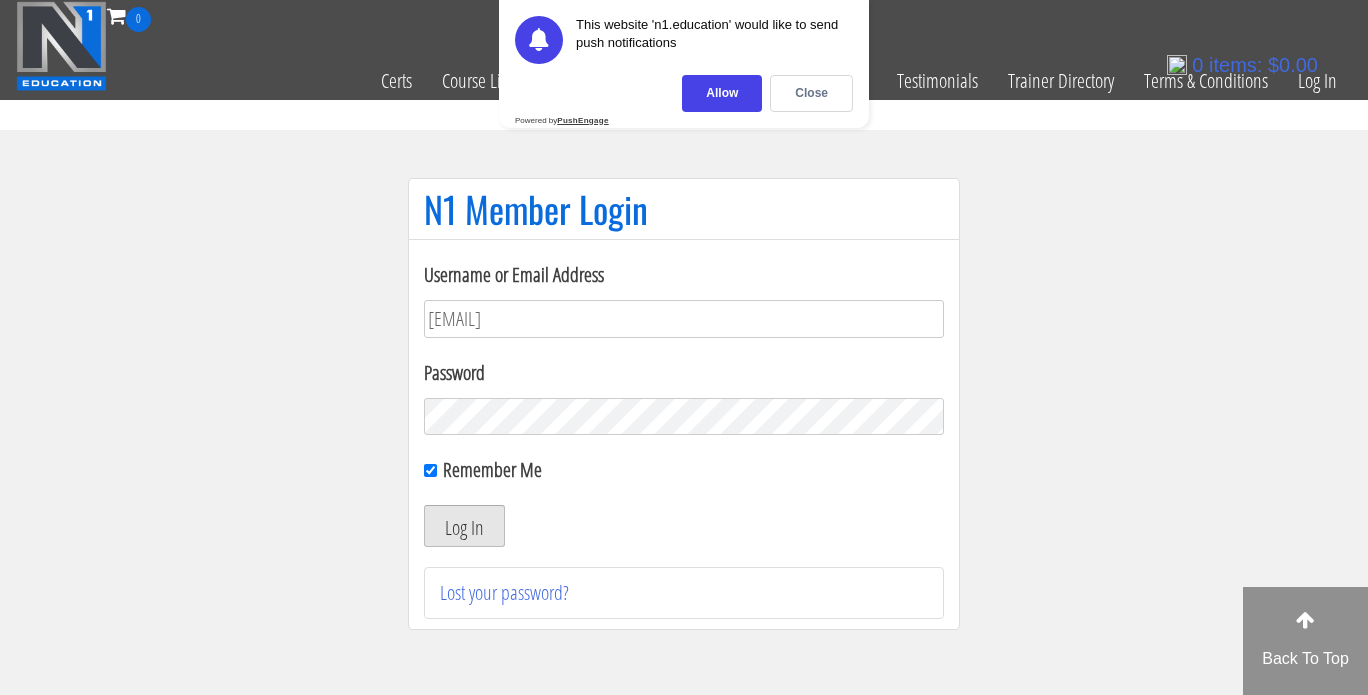 click on "Log In" at bounding box center [464, 526] 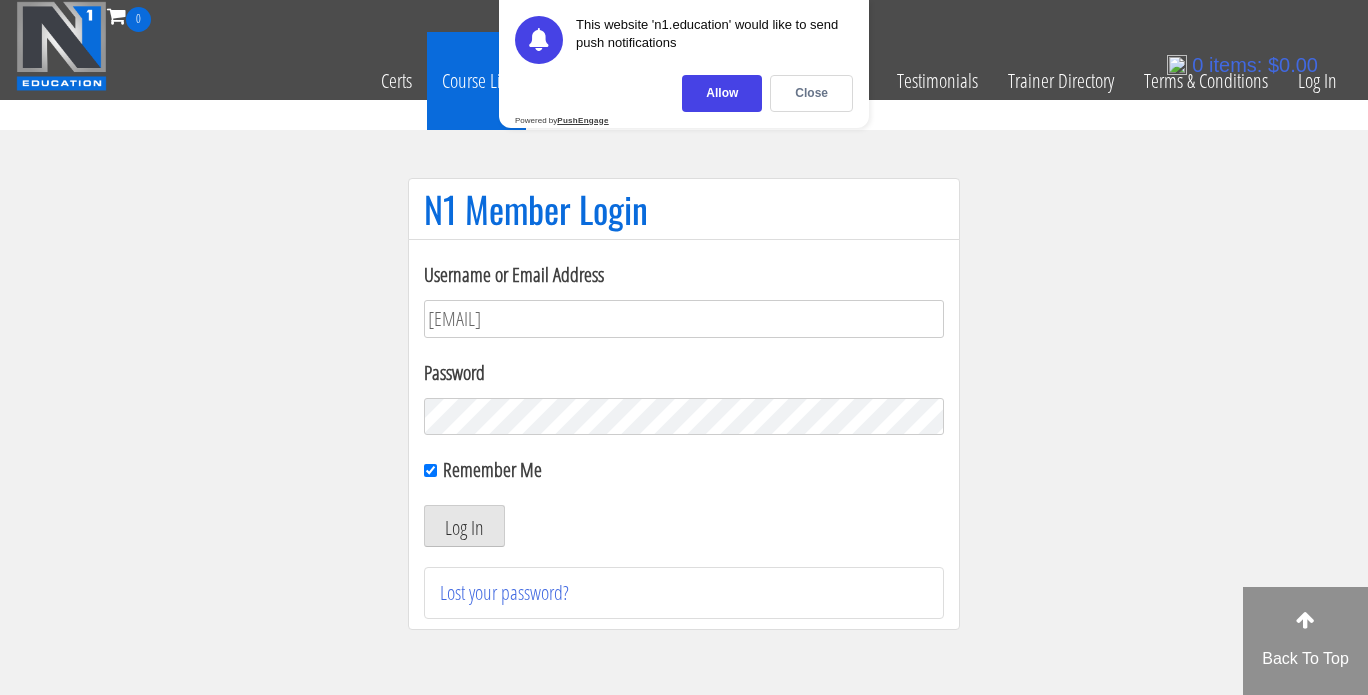 click on "Allow" at bounding box center (722, 93) 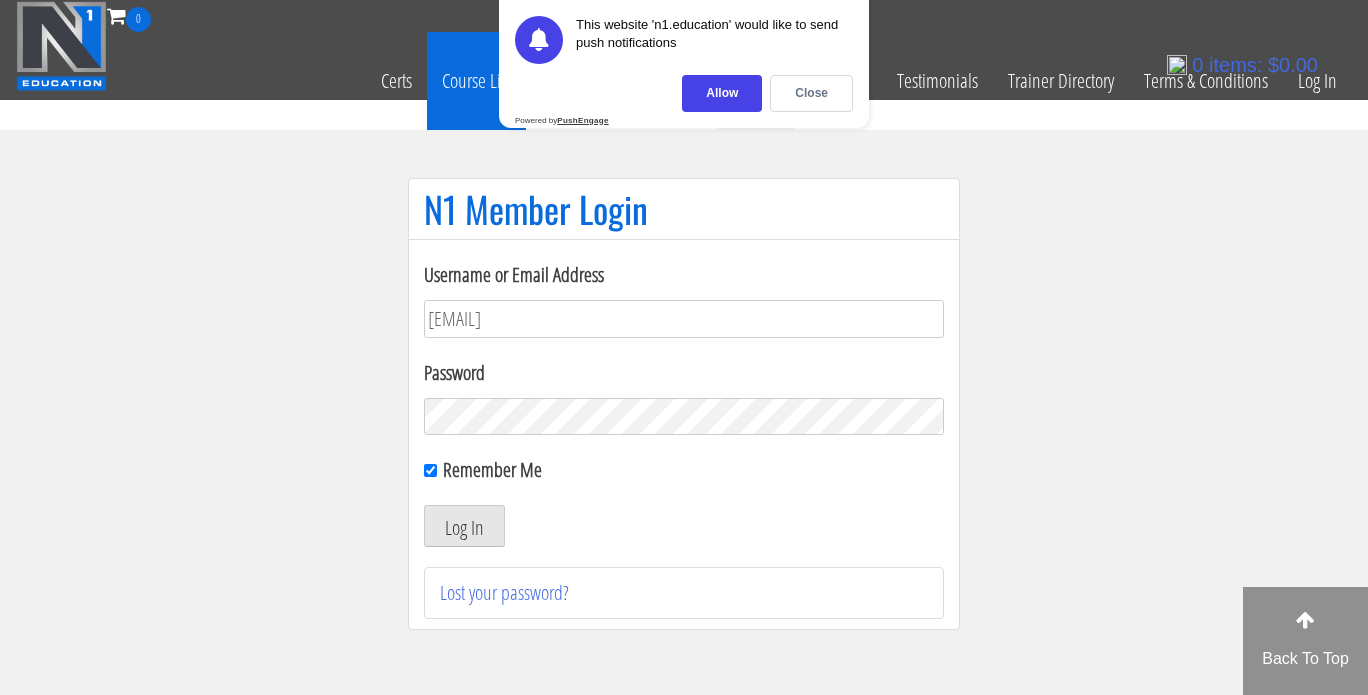 click on "Contact" at bounding box center (755, 81) 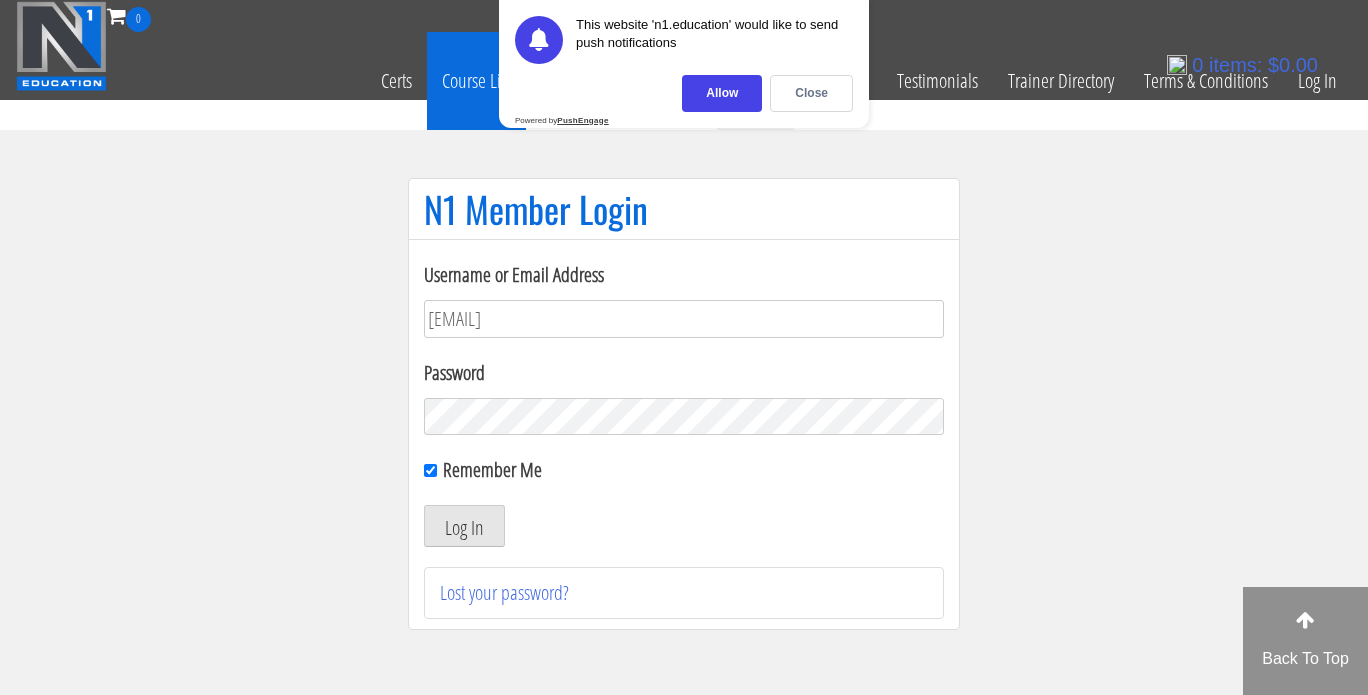 click on "Contact" at bounding box center [755, 81] 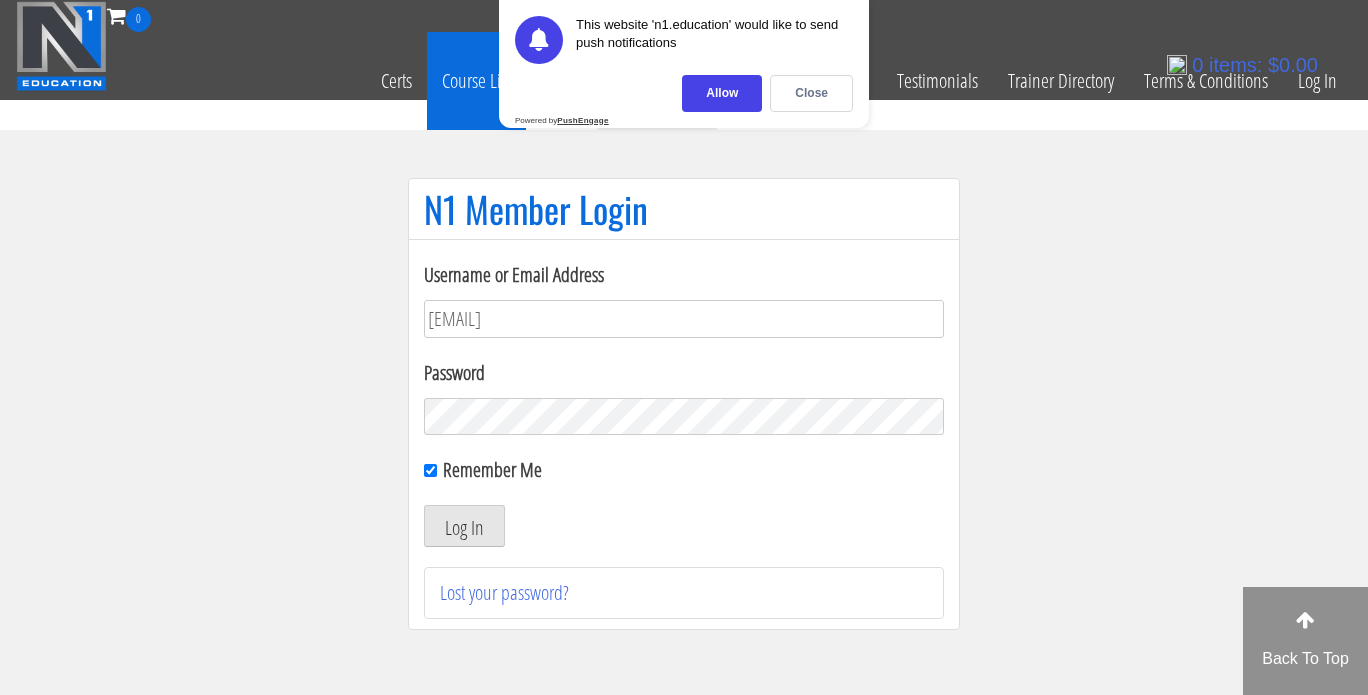 click on "FREE Course" at bounding box center [657, 81] 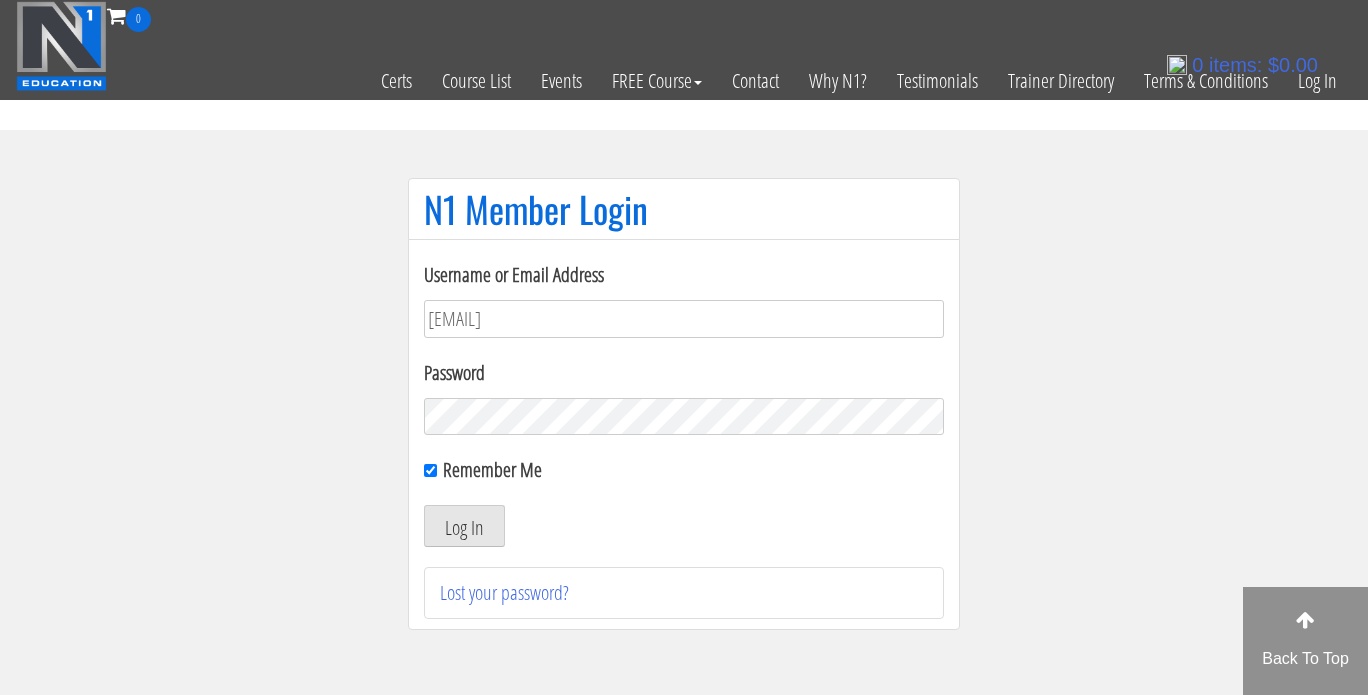 drag, startPoint x: 437, startPoint y: 113, endPoint x: 280, endPoint y: 88, distance: 158.97798 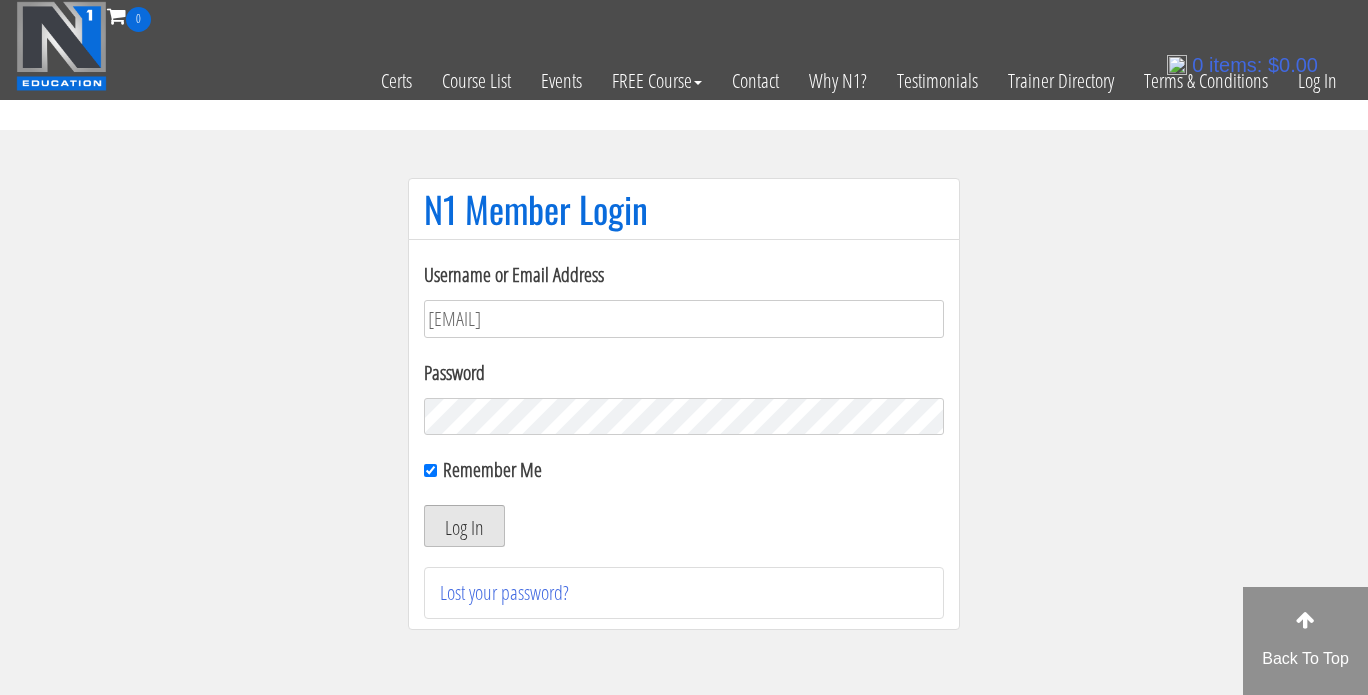 click on "Log In" at bounding box center [464, 526] 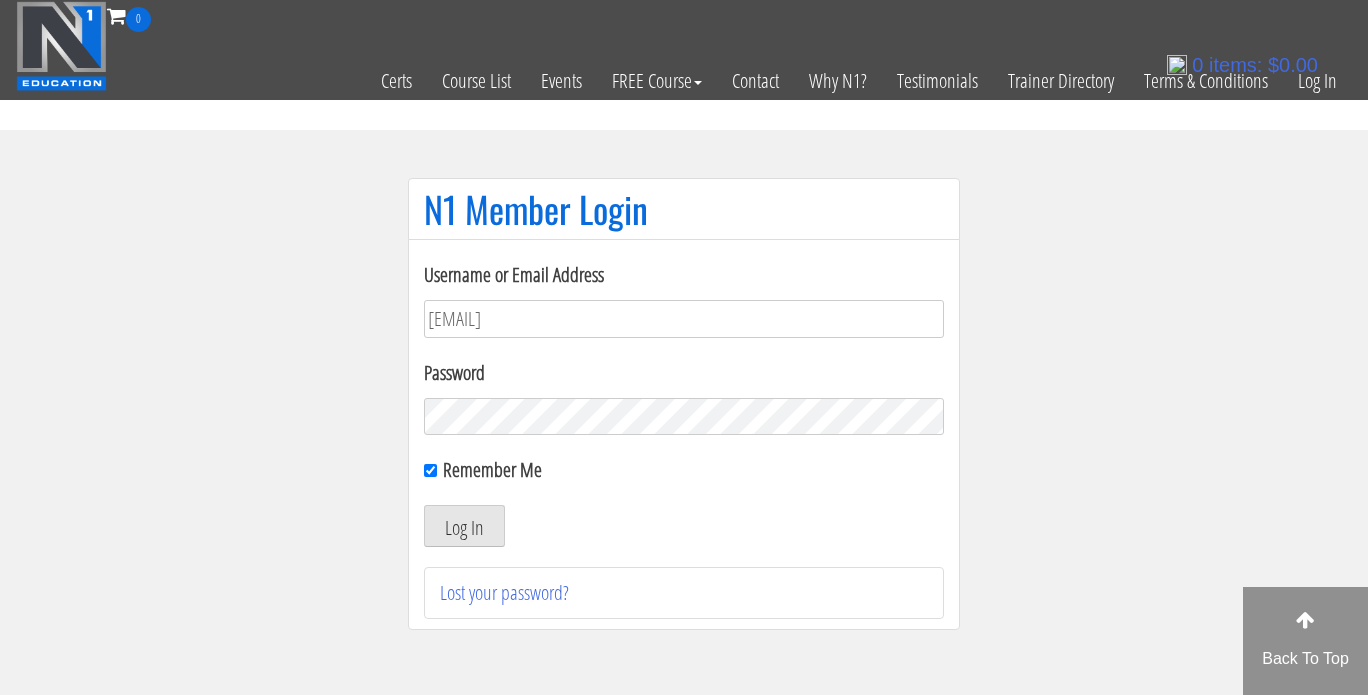click on "N1 Member Login
Username or Email Address
joe@joedowdell.com
Password
Remember Me
Log In
Lost your password?" at bounding box center (684, 414) 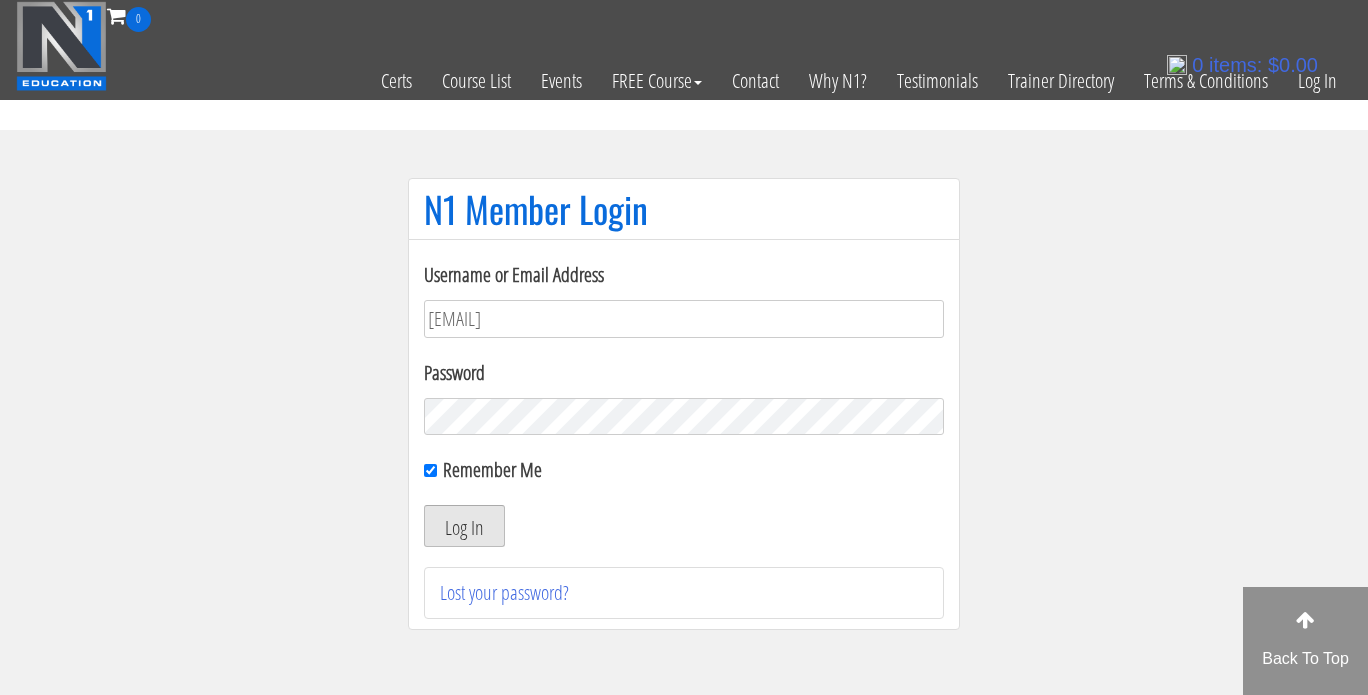 click on "Log In" at bounding box center (464, 526) 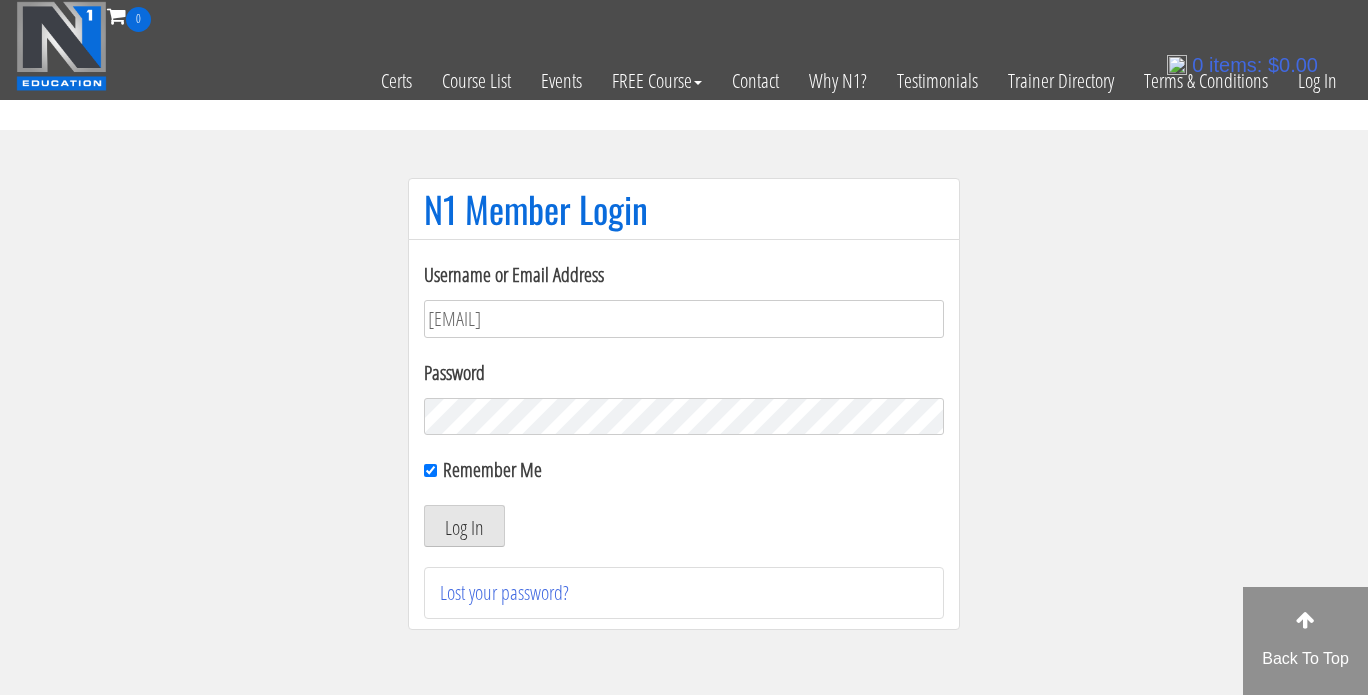 click on "Log In" at bounding box center (684, 526) 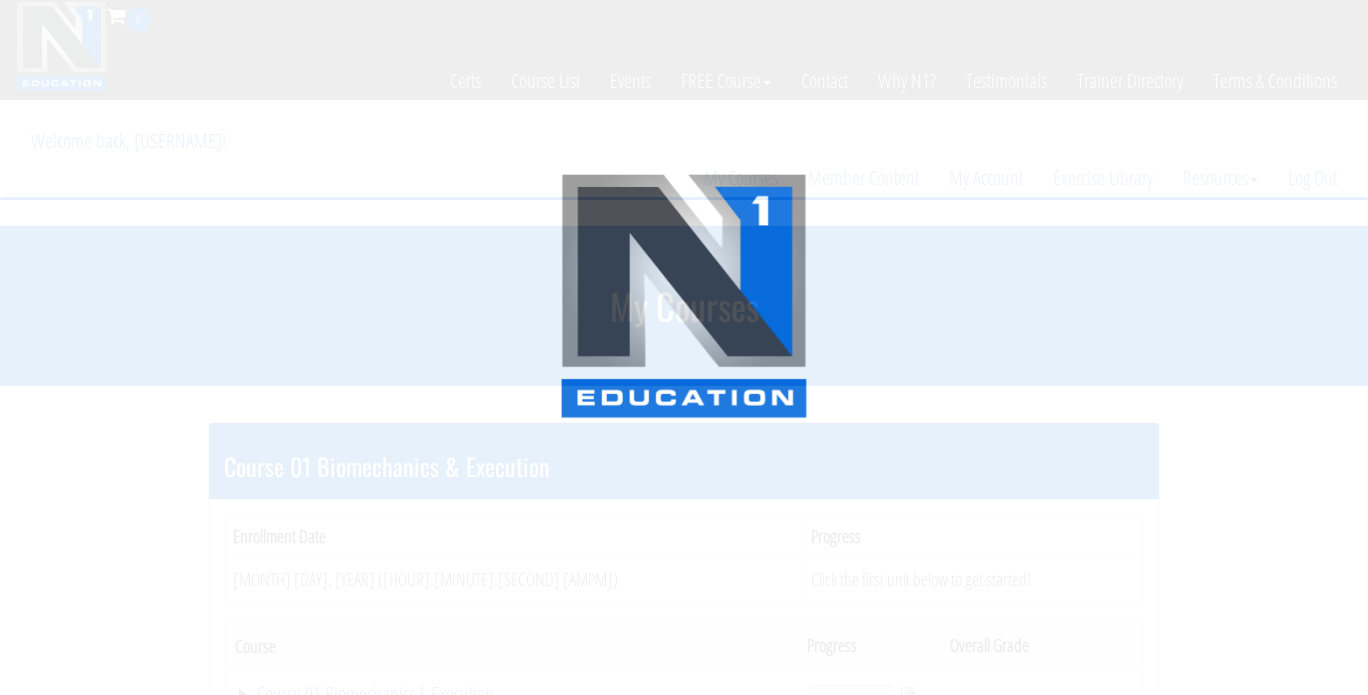 scroll, scrollTop: 0, scrollLeft: 0, axis: both 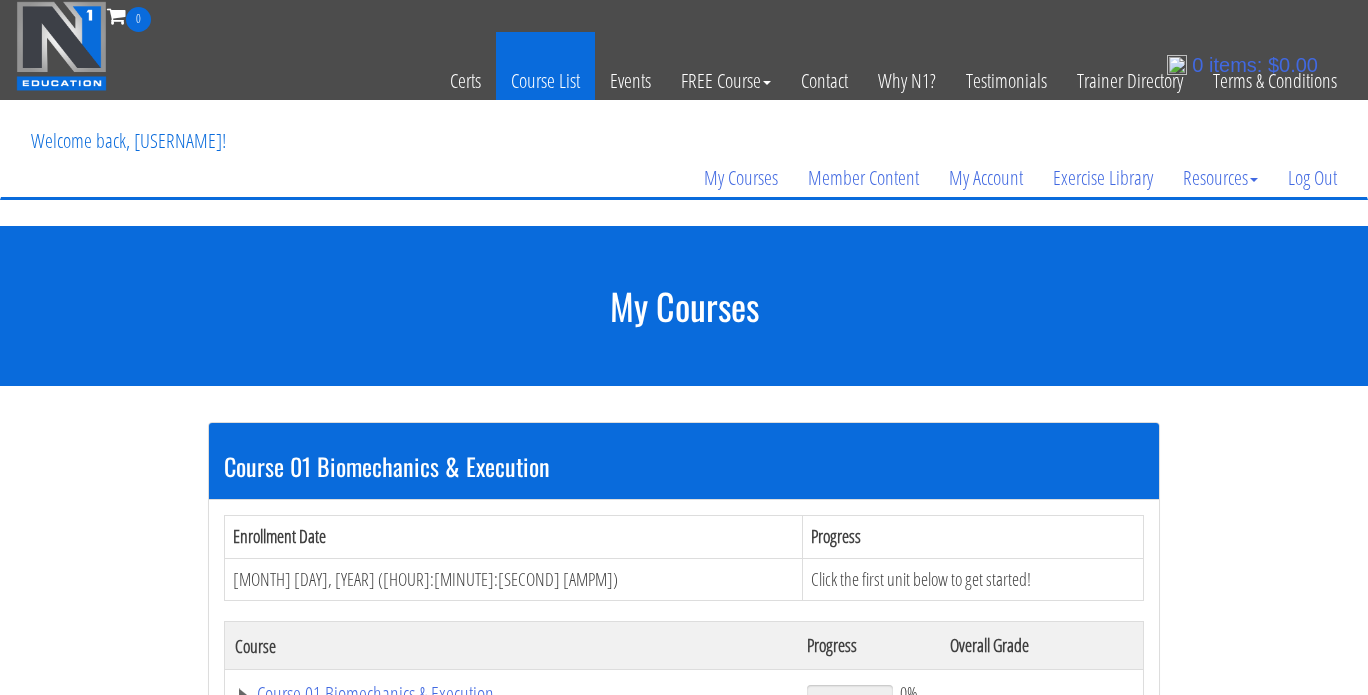 click on "Course List" at bounding box center (545, 81) 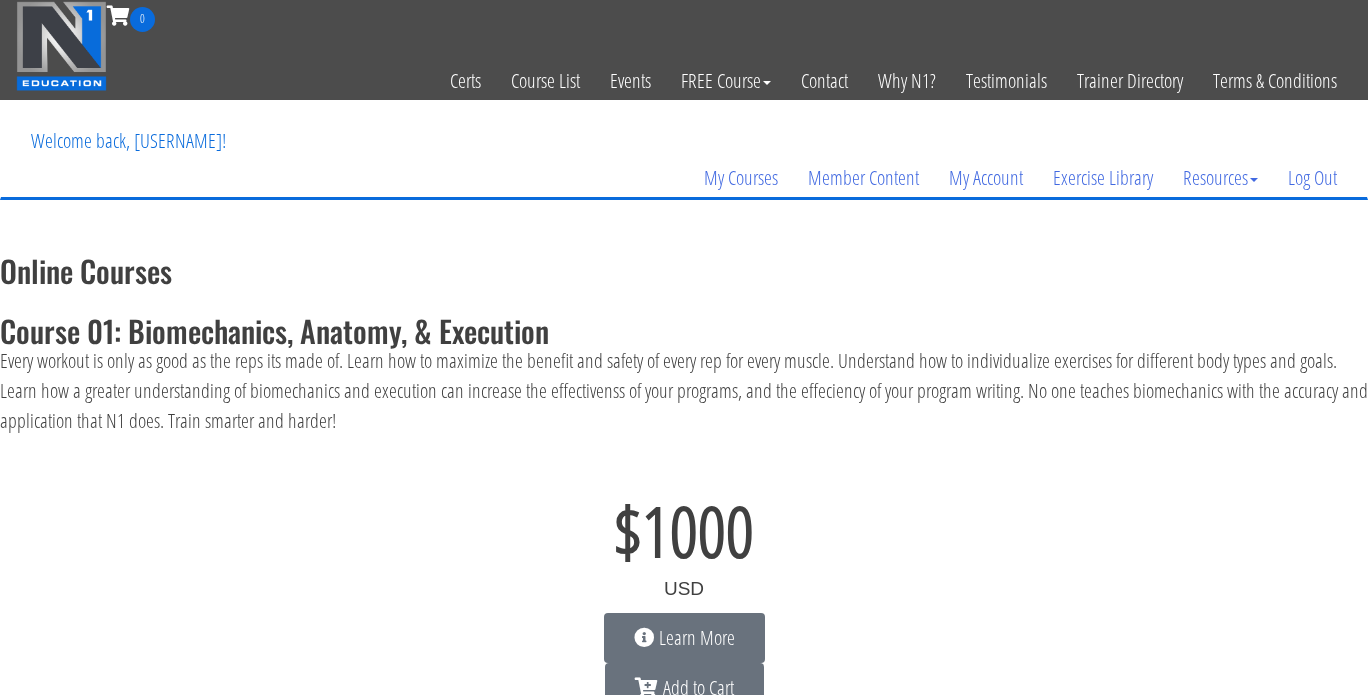scroll, scrollTop: 0, scrollLeft: 0, axis: both 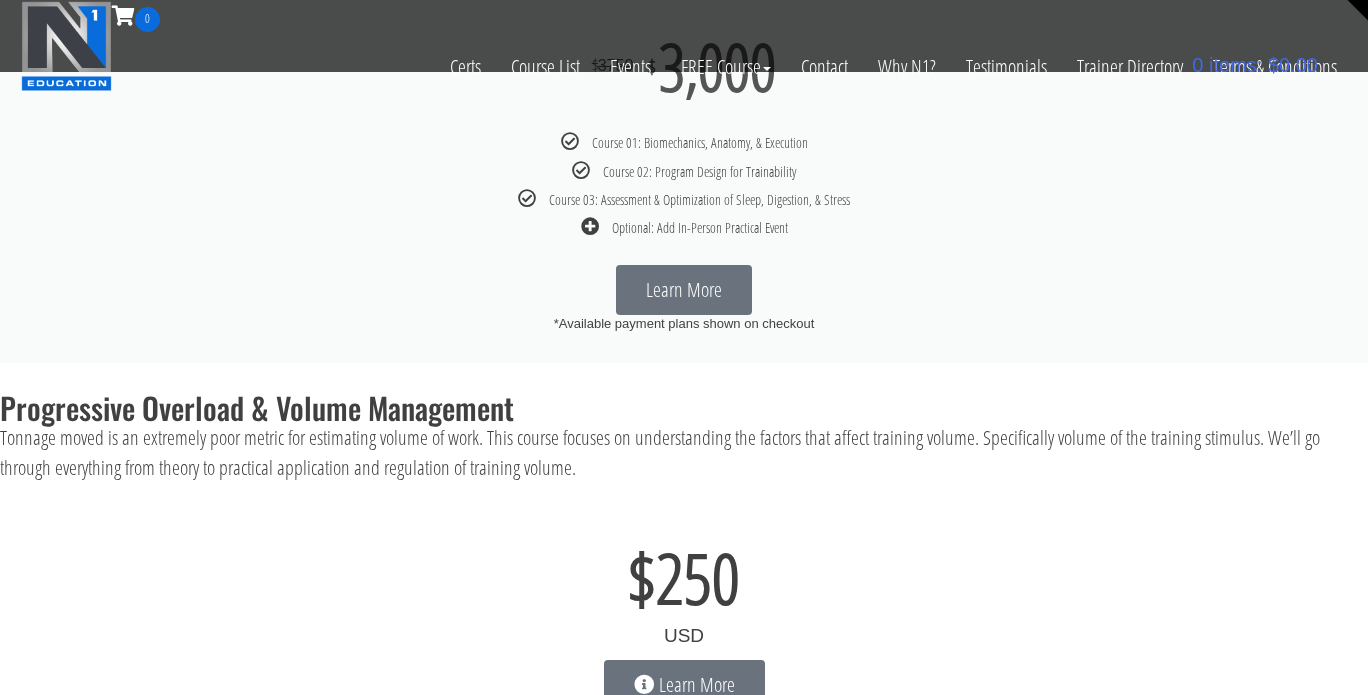 click on "Tonnage moved is an extremely poor metric for estimating volume of work. This course focuses on understanding the factors that affect training volume. Specifically volume of the training stimulus. We’ll go through everything from theory to practical application and regulation of training volume." at bounding box center [684, 453] 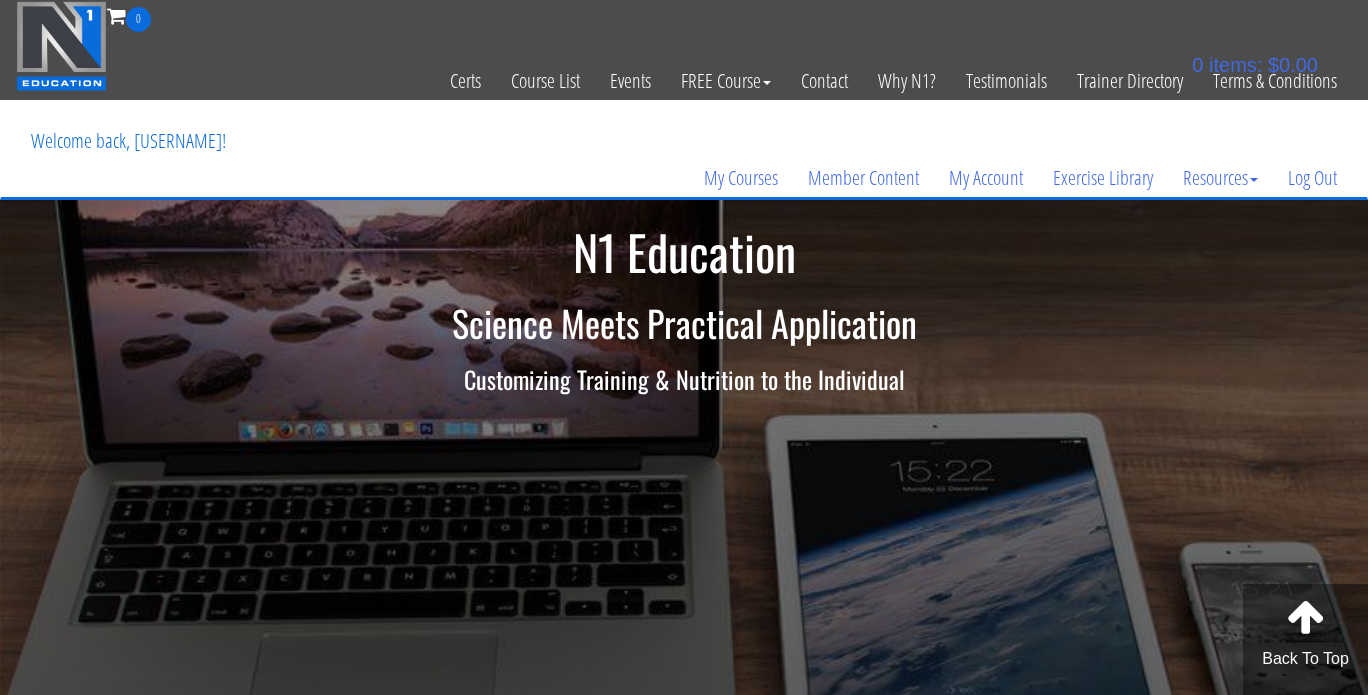 scroll, scrollTop: 0, scrollLeft: 0, axis: both 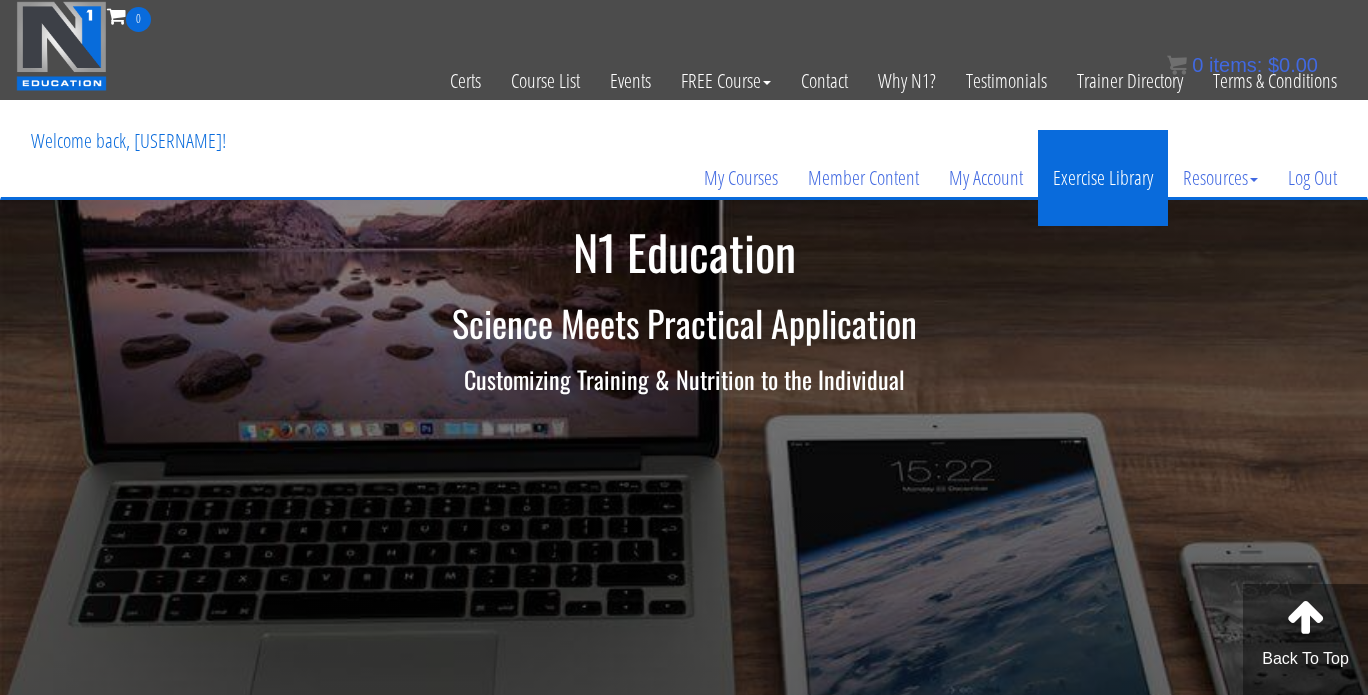 click on "Exercise Library" at bounding box center (1103, 178) 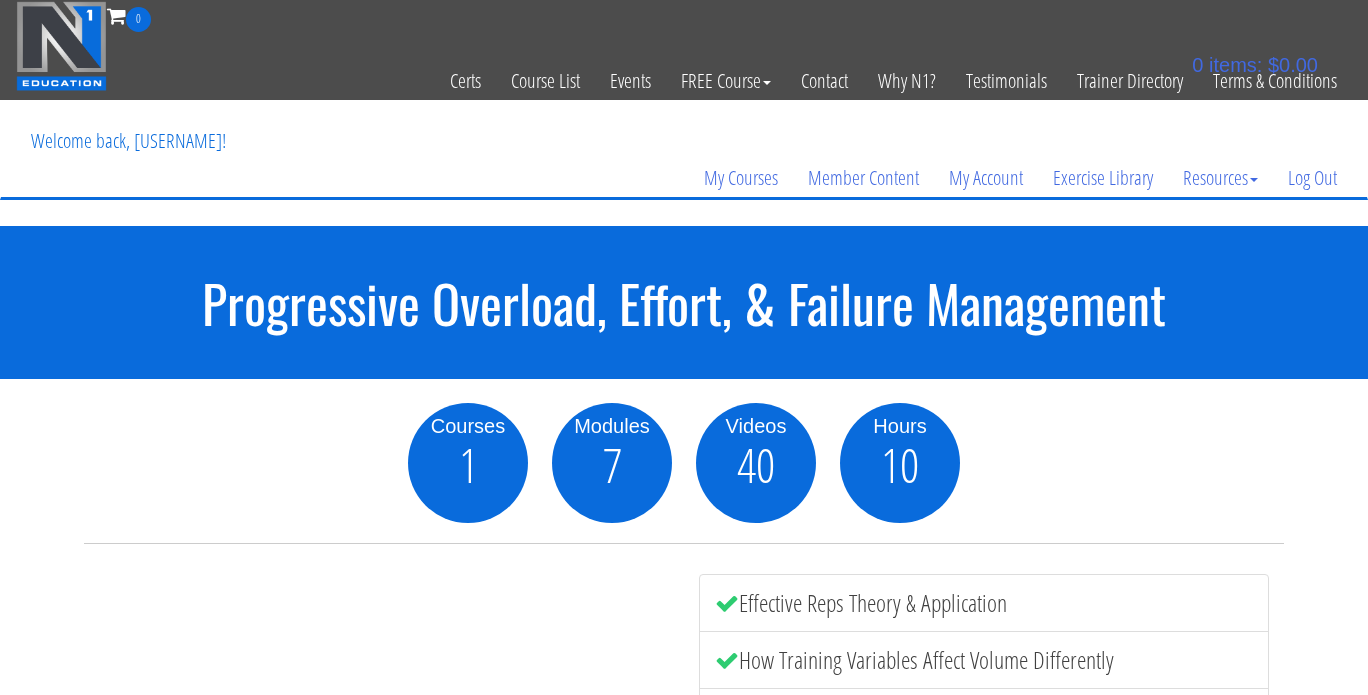 scroll, scrollTop: 0, scrollLeft: 0, axis: both 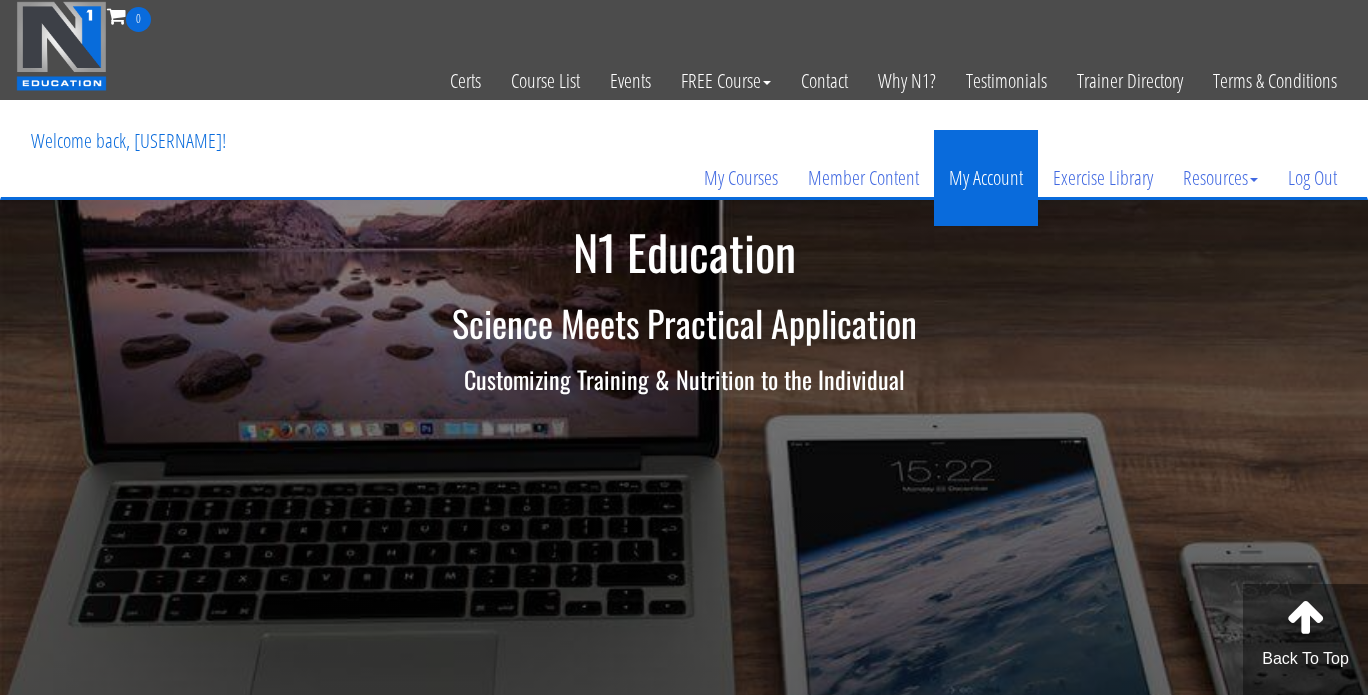 click on "My Account" at bounding box center [986, 178] 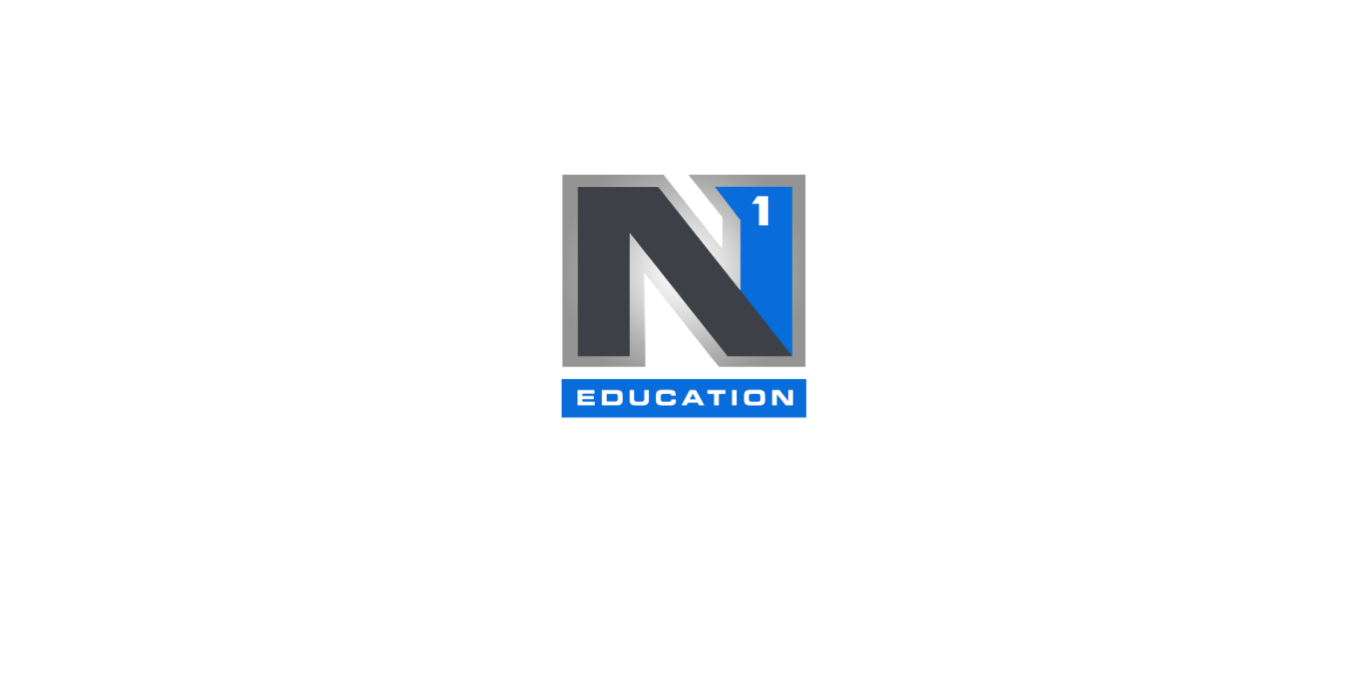 scroll, scrollTop: 0, scrollLeft: 0, axis: both 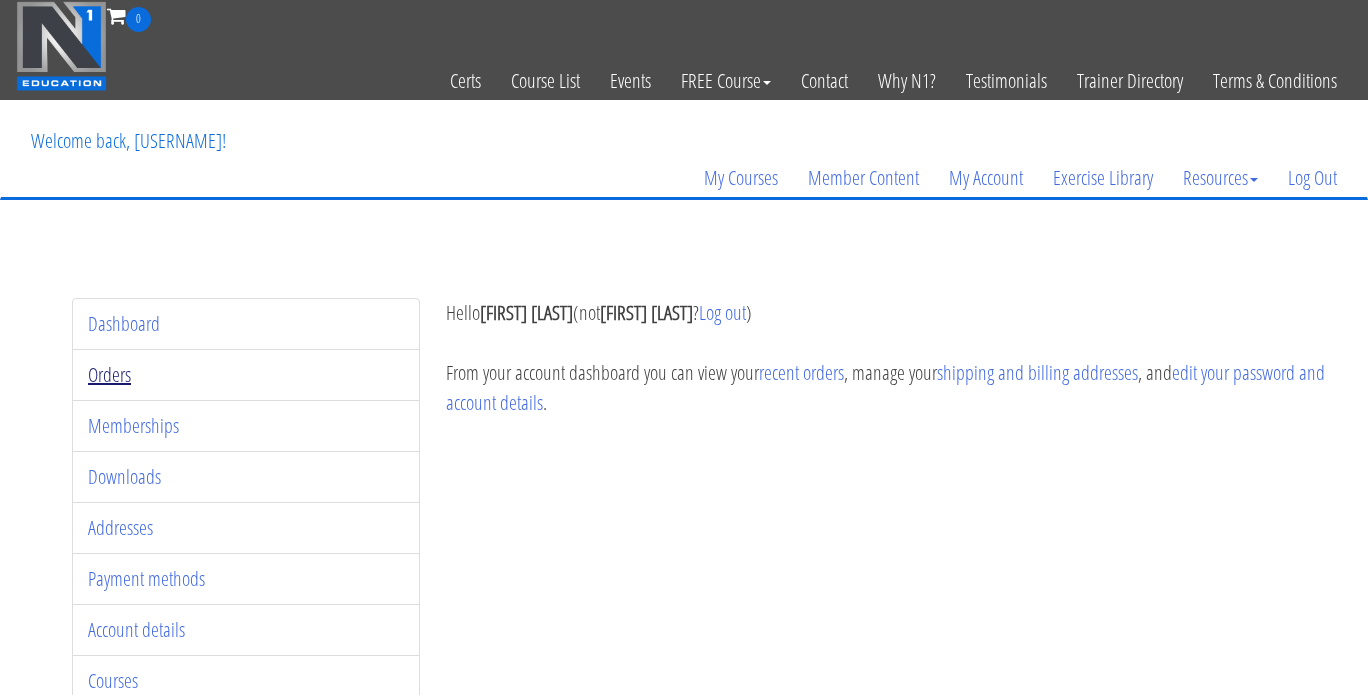 click on "Orders" at bounding box center [109, 374] 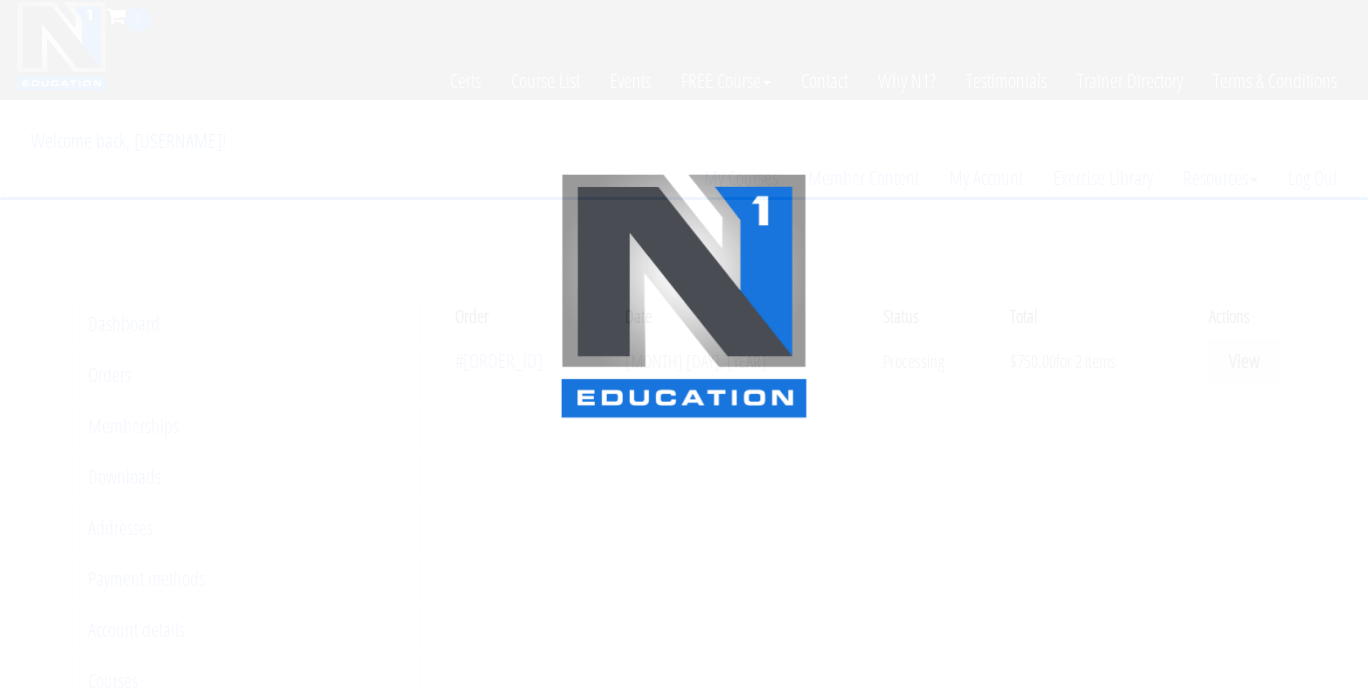 scroll, scrollTop: 0, scrollLeft: 0, axis: both 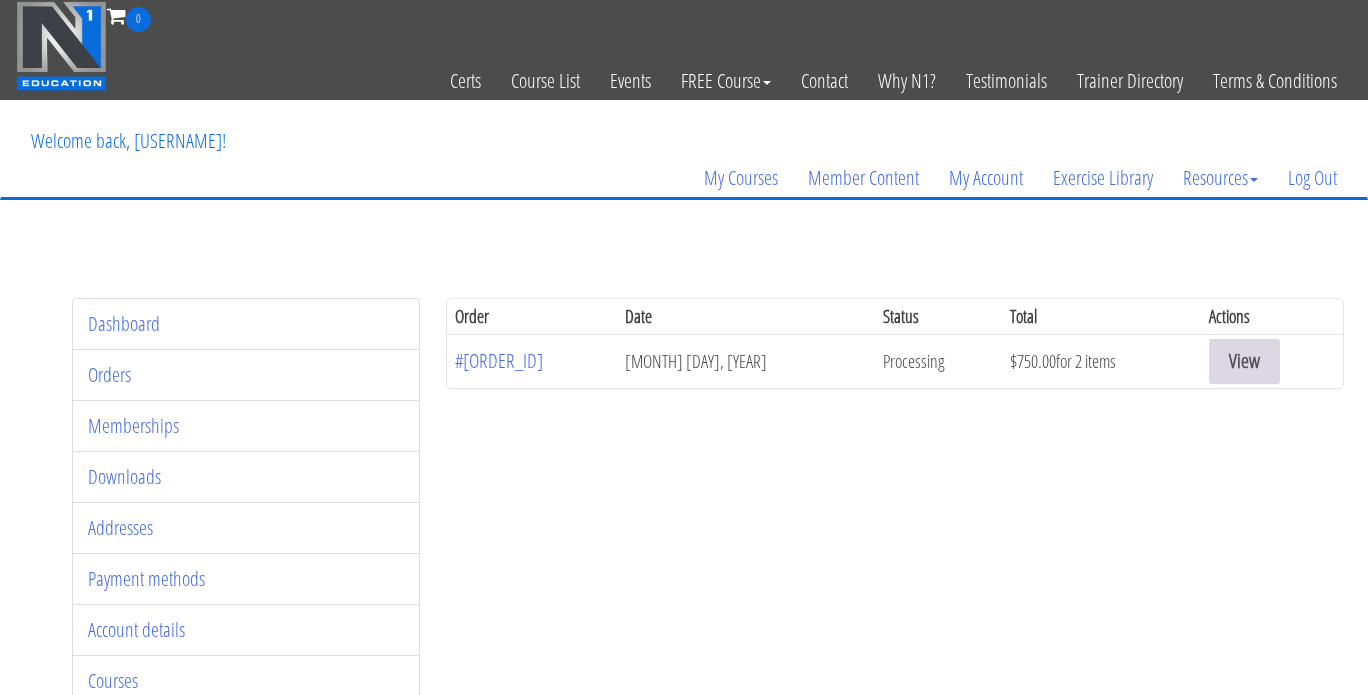 click on "View" at bounding box center [1244, 361] 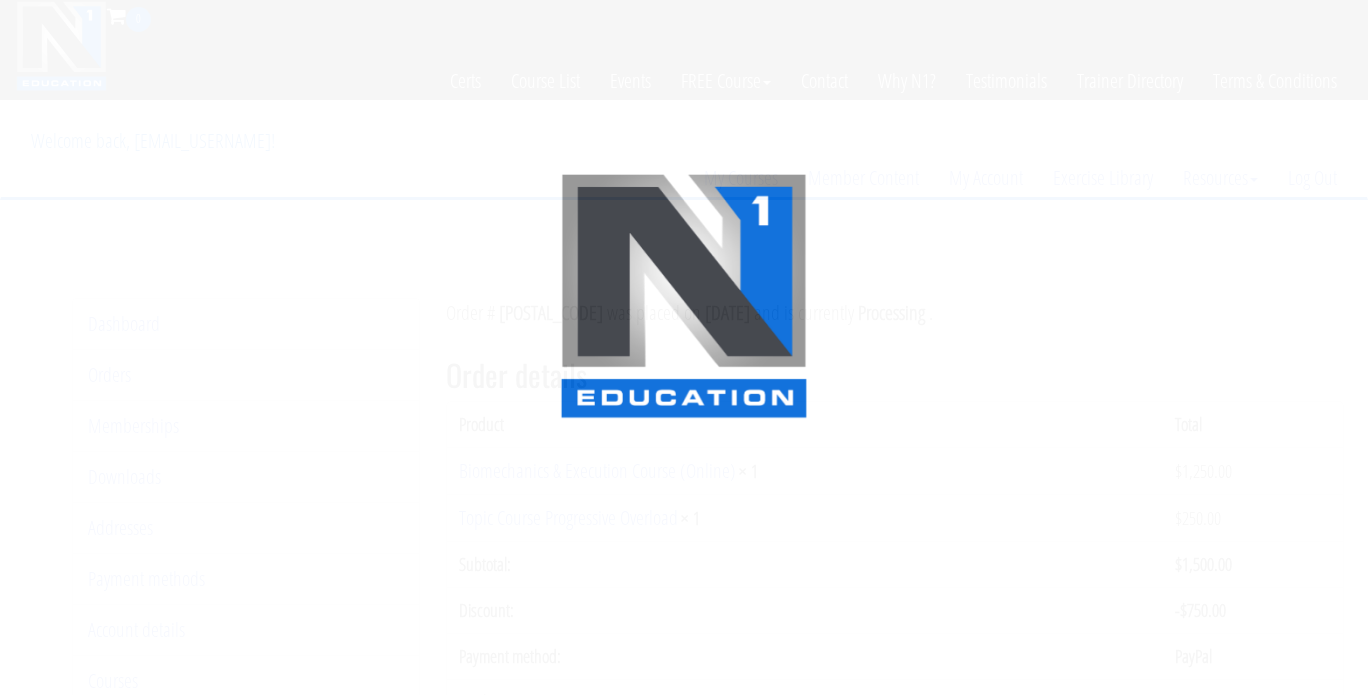 scroll, scrollTop: 0, scrollLeft: 0, axis: both 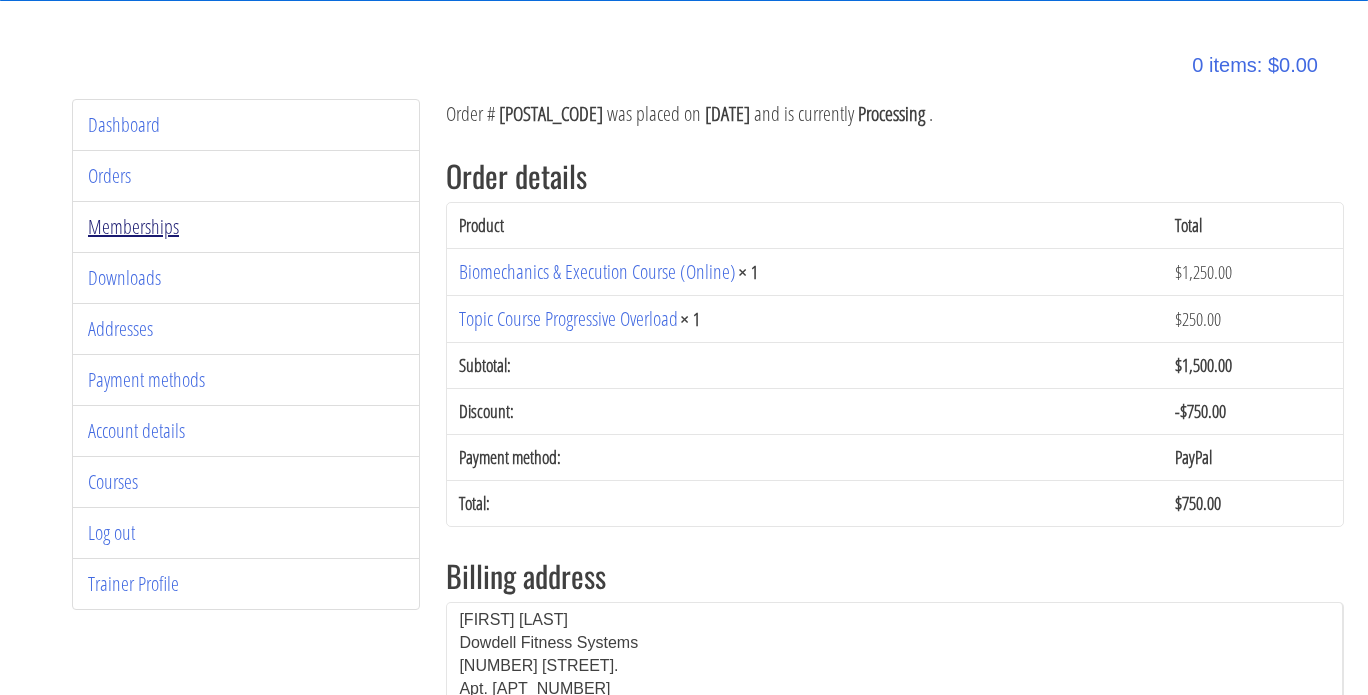 click on "Memberships" at bounding box center (133, 226) 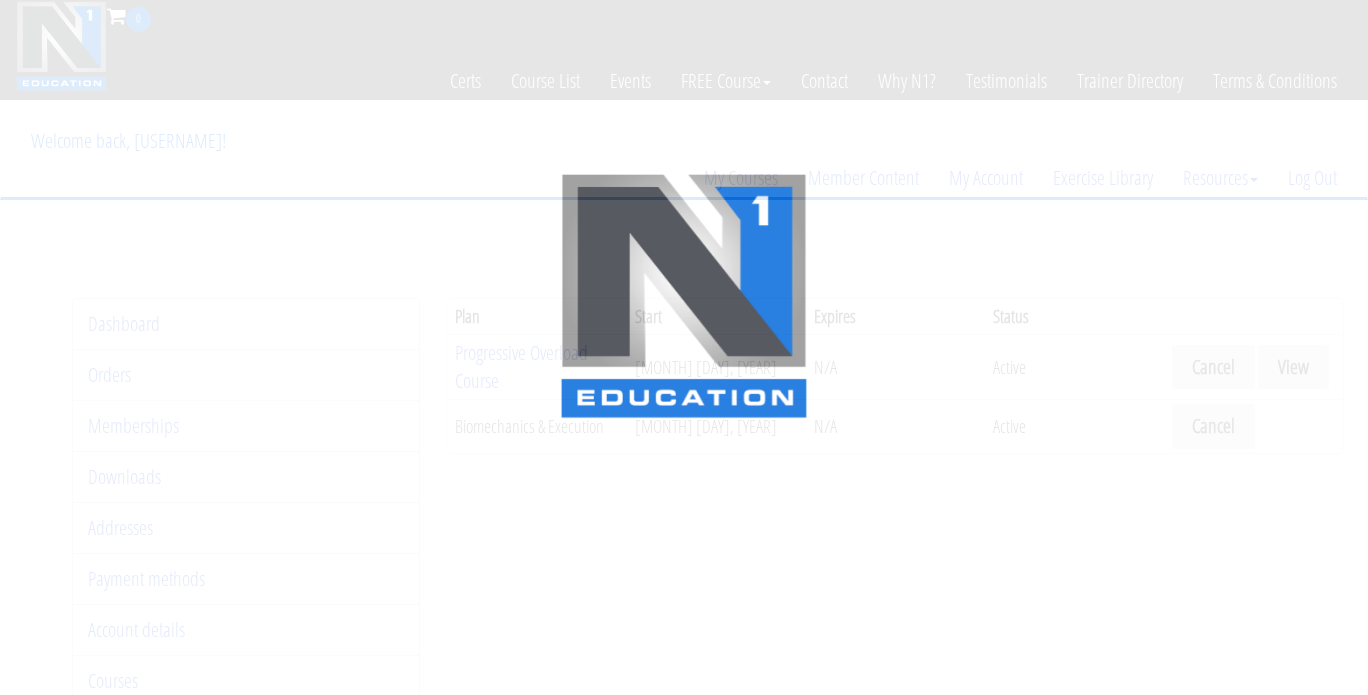 scroll, scrollTop: 0, scrollLeft: 0, axis: both 